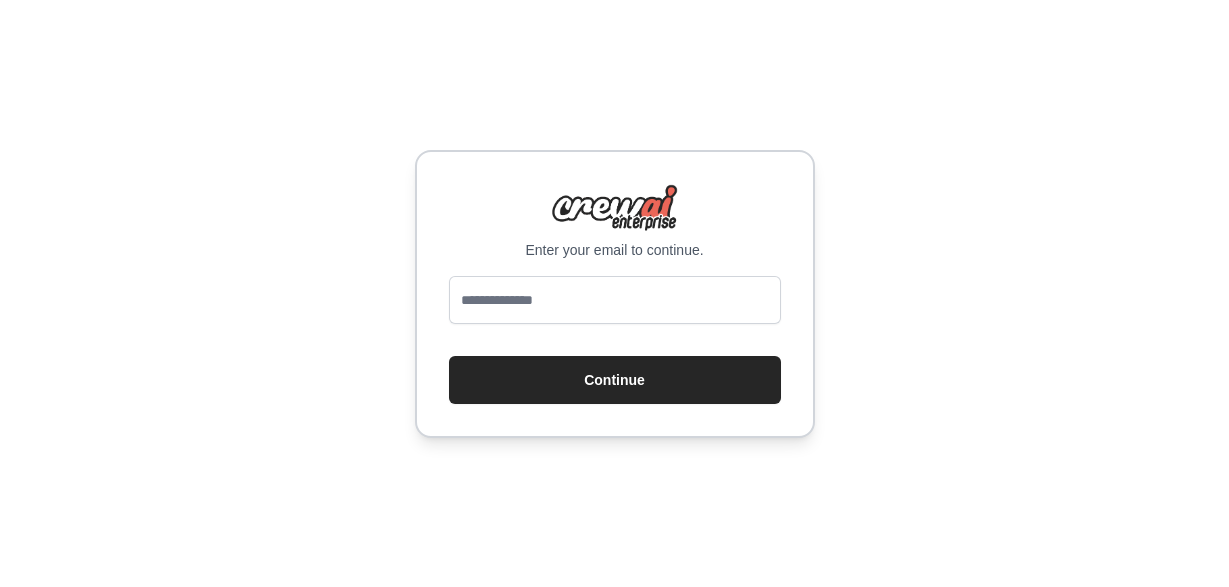 scroll, scrollTop: 0, scrollLeft: 0, axis: both 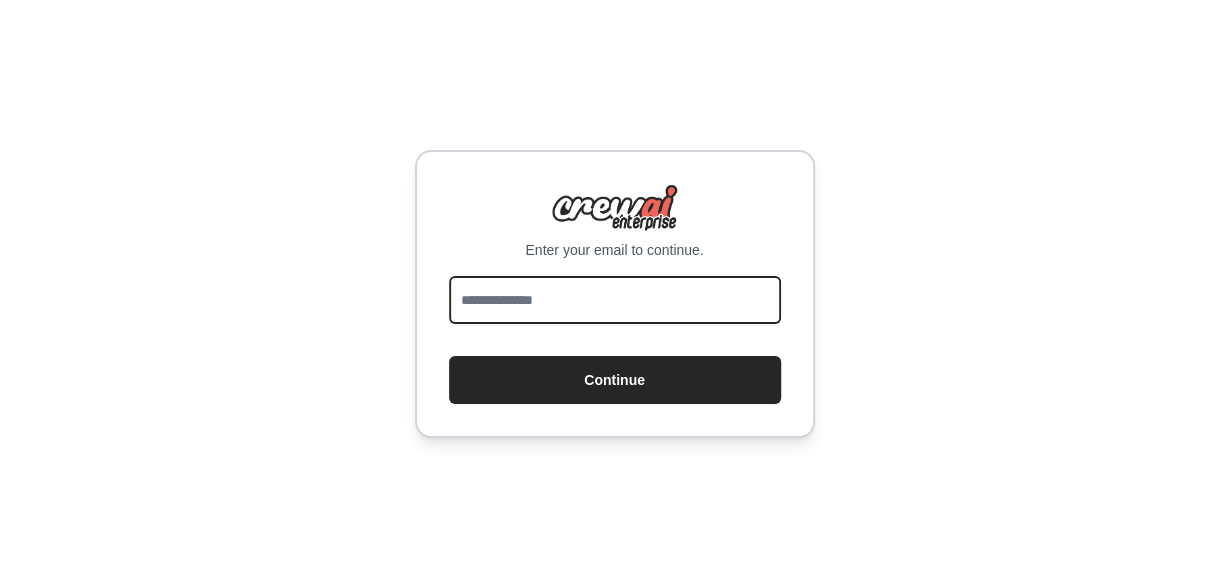 click at bounding box center [615, 300] 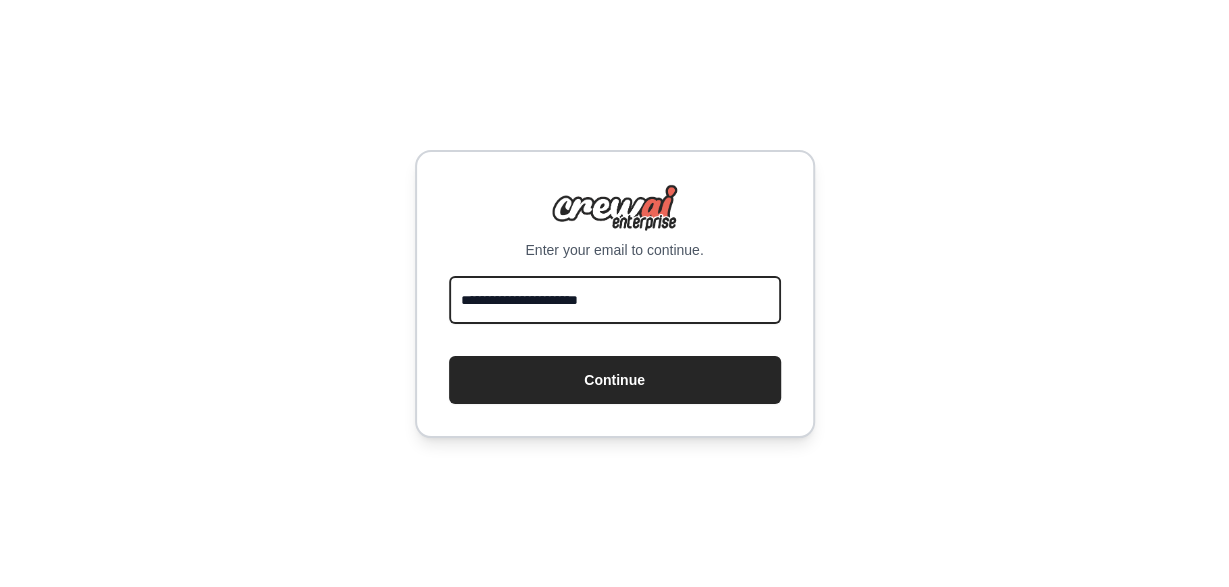 type on "**********" 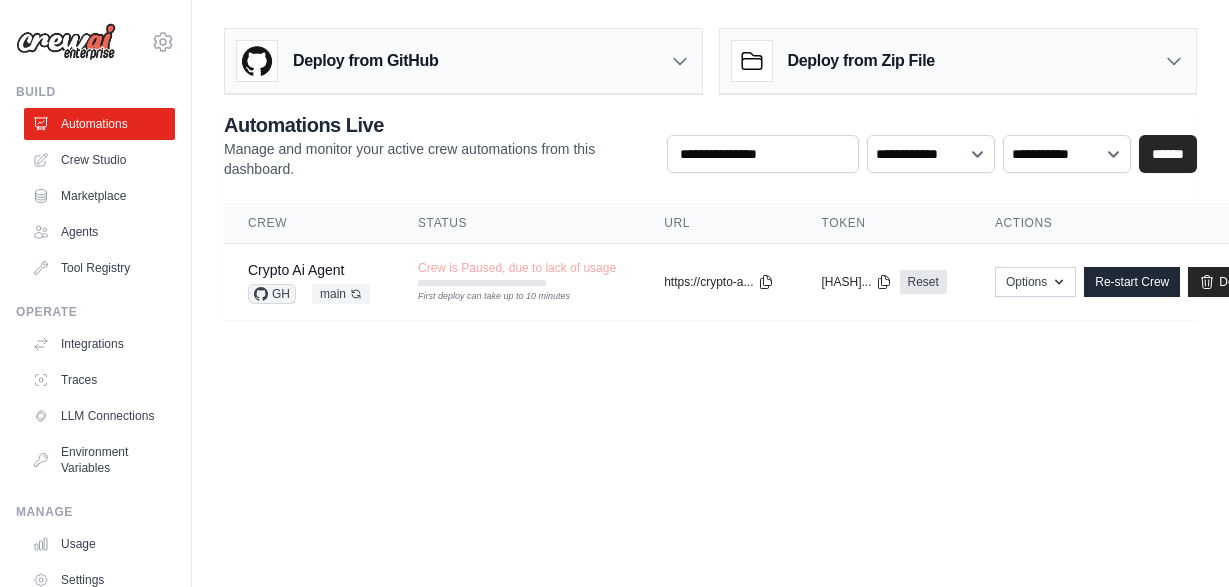 scroll, scrollTop: 0, scrollLeft: 0, axis: both 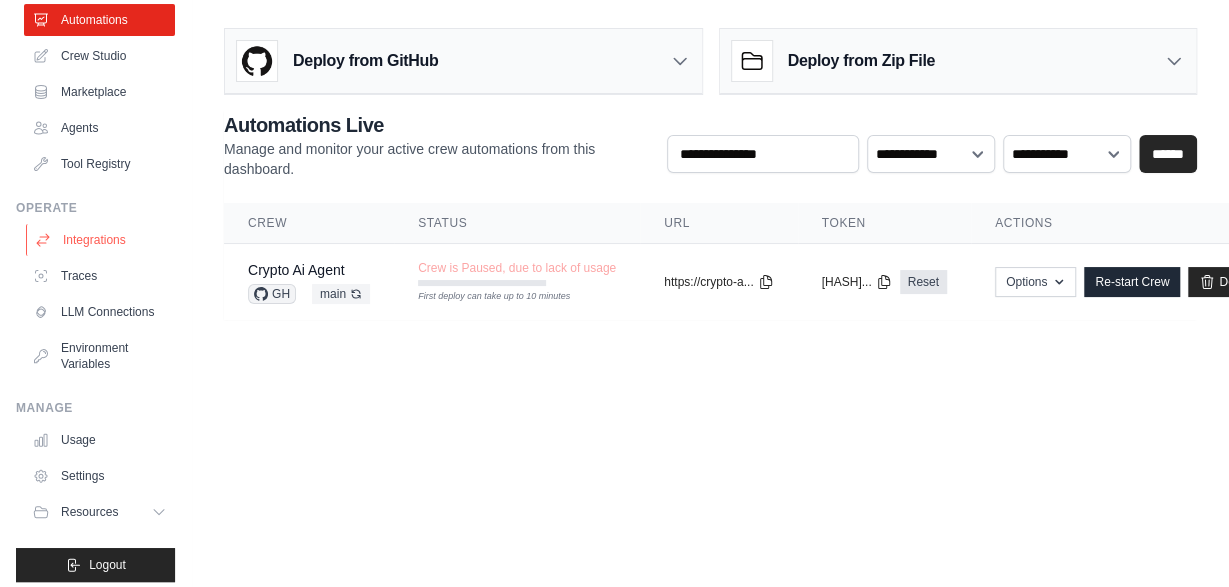 click on "Integrations" at bounding box center (101, 240) 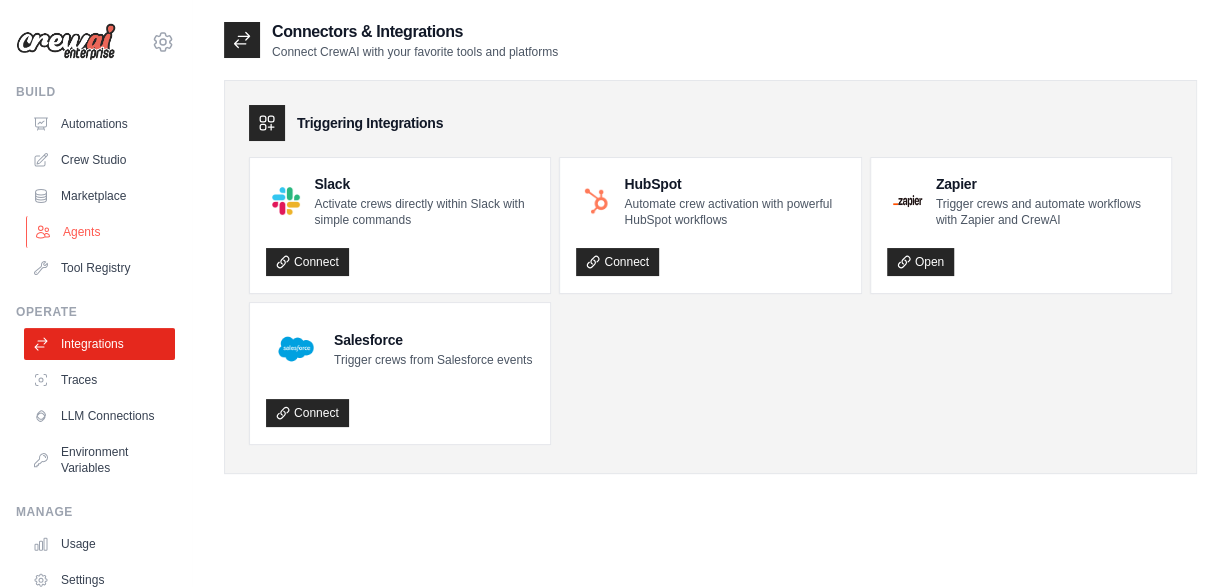 click on "Agents" at bounding box center [101, 232] 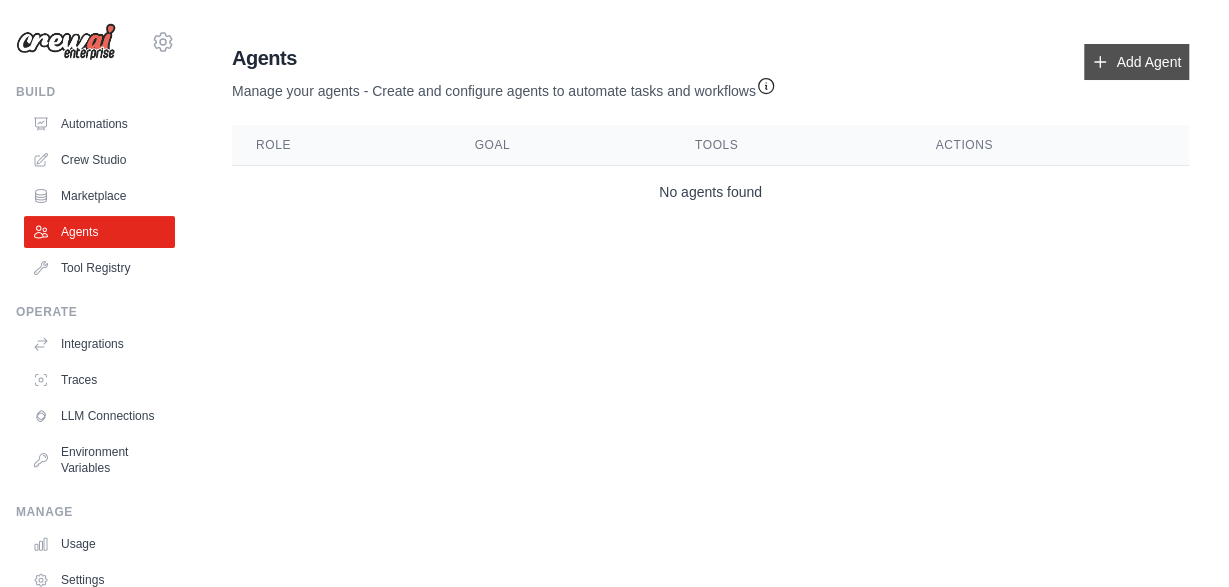 click on "Add Agent" at bounding box center [1136, 62] 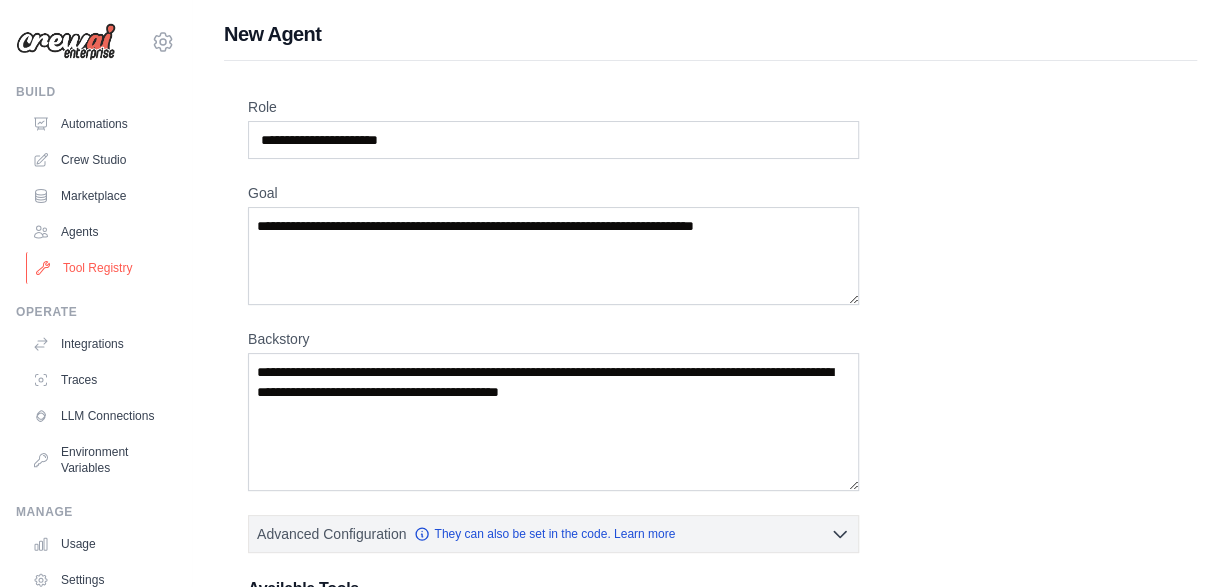 click on "Tool Registry" at bounding box center (101, 268) 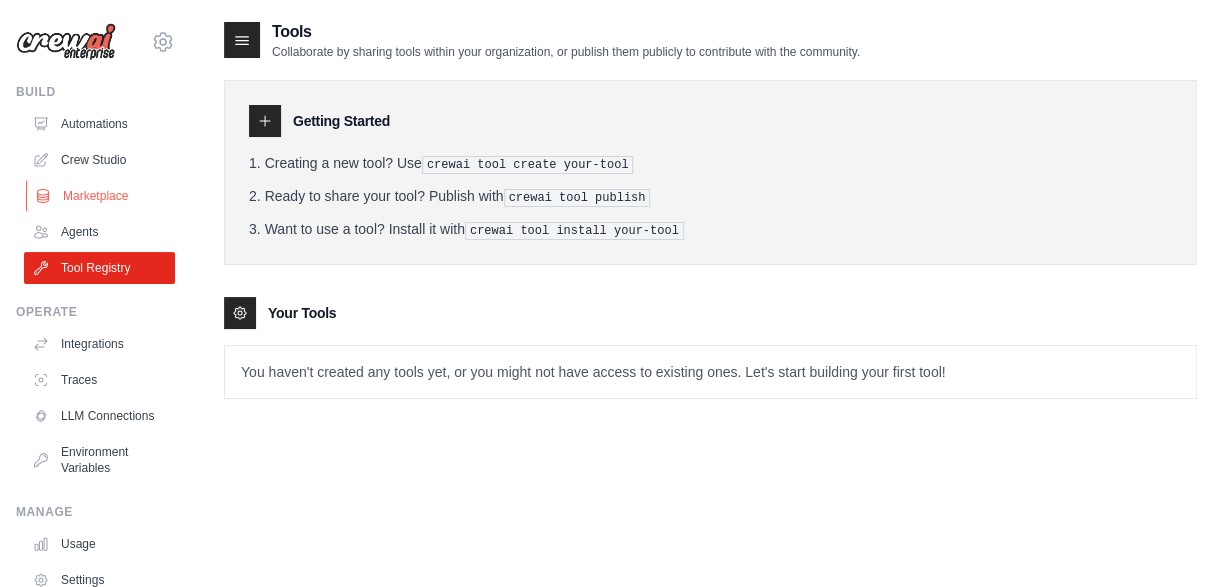 click on "Marketplace" at bounding box center (101, 196) 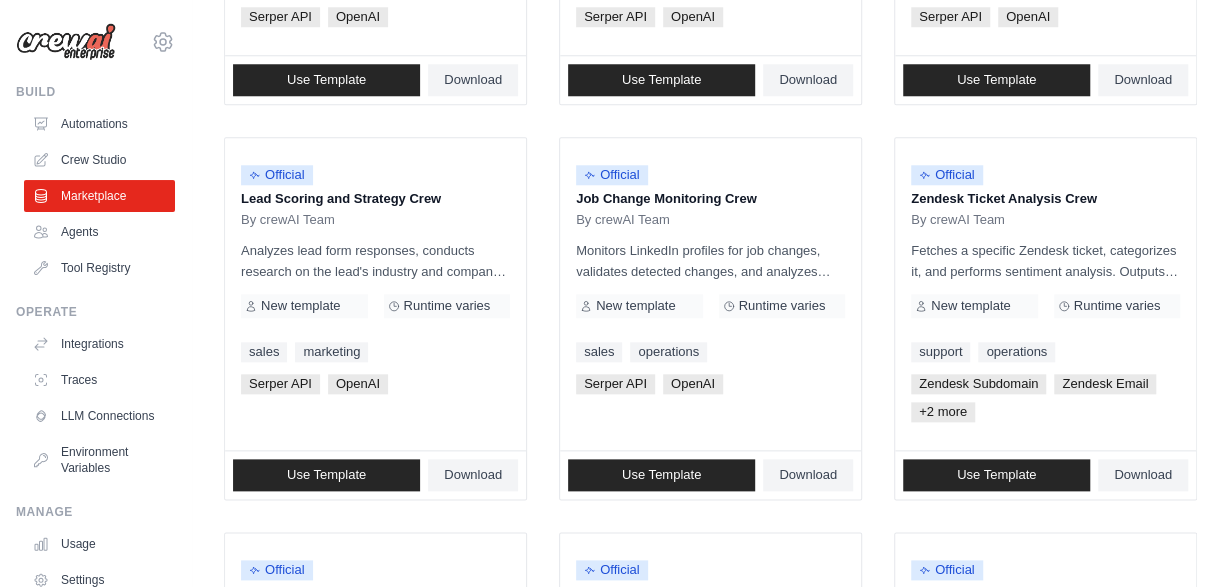 scroll, scrollTop: 1317, scrollLeft: 0, axis: vertical 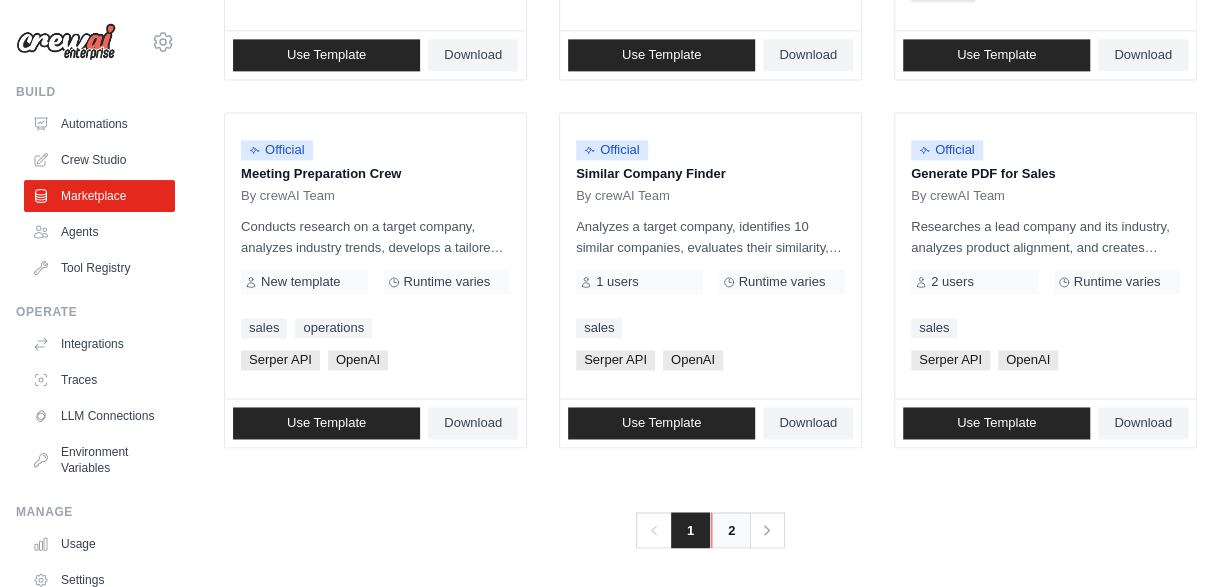 click on "2" at bounding box center [731, 530] 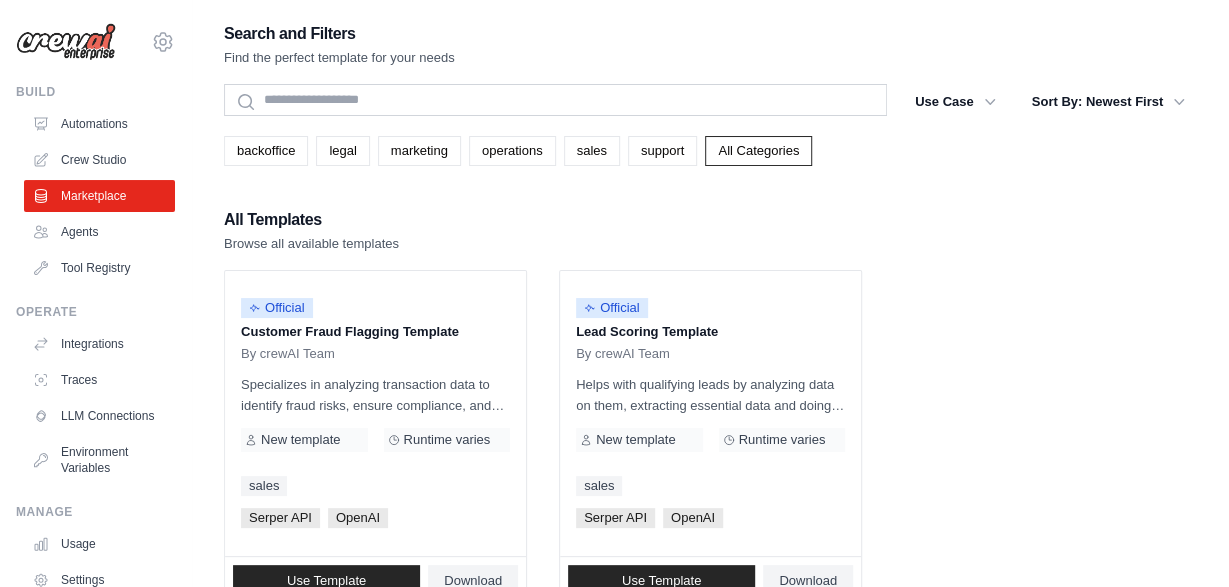 scroll, scrollTop: 160, scrollLeft: 0, axis: vertical 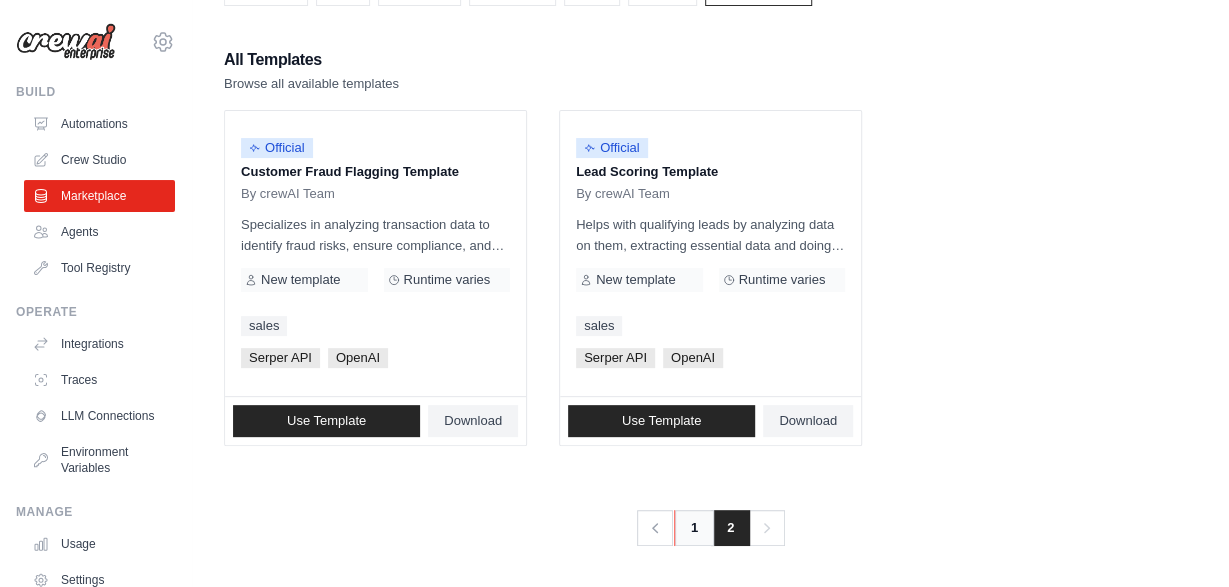 click on "1" at bounding box center (694, 528) 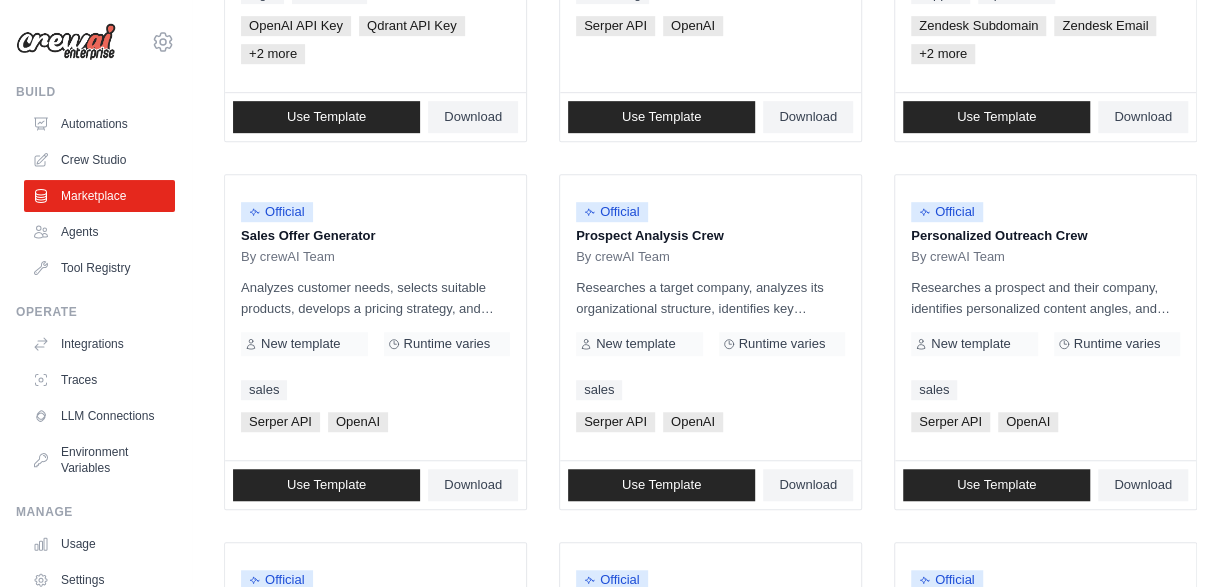 scroll, scrollTop: 492, scrollLeft: 0, axis: vertical 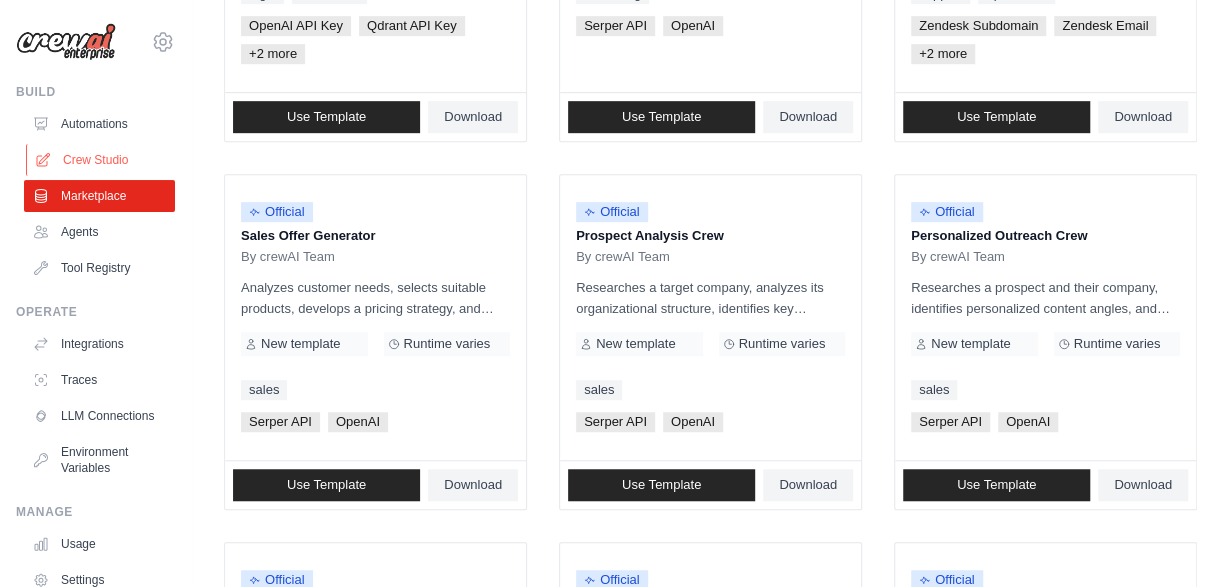 click on "Crew Studio" at bounding box center (101, 160) 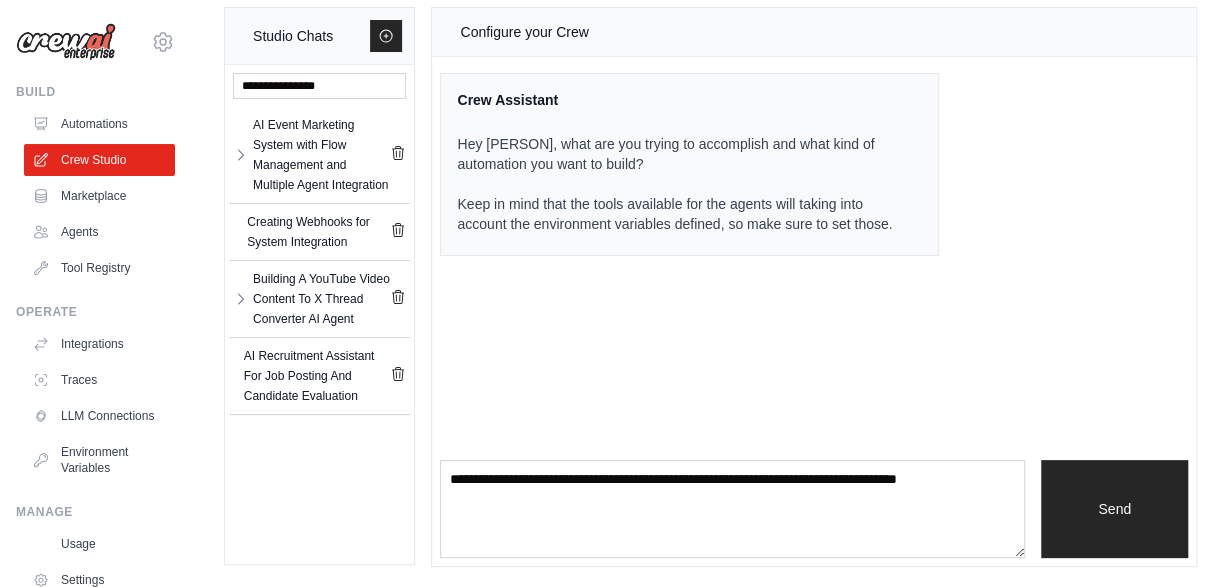 scroll, scrollTop: 0, scrollLeft: 0, axis: both 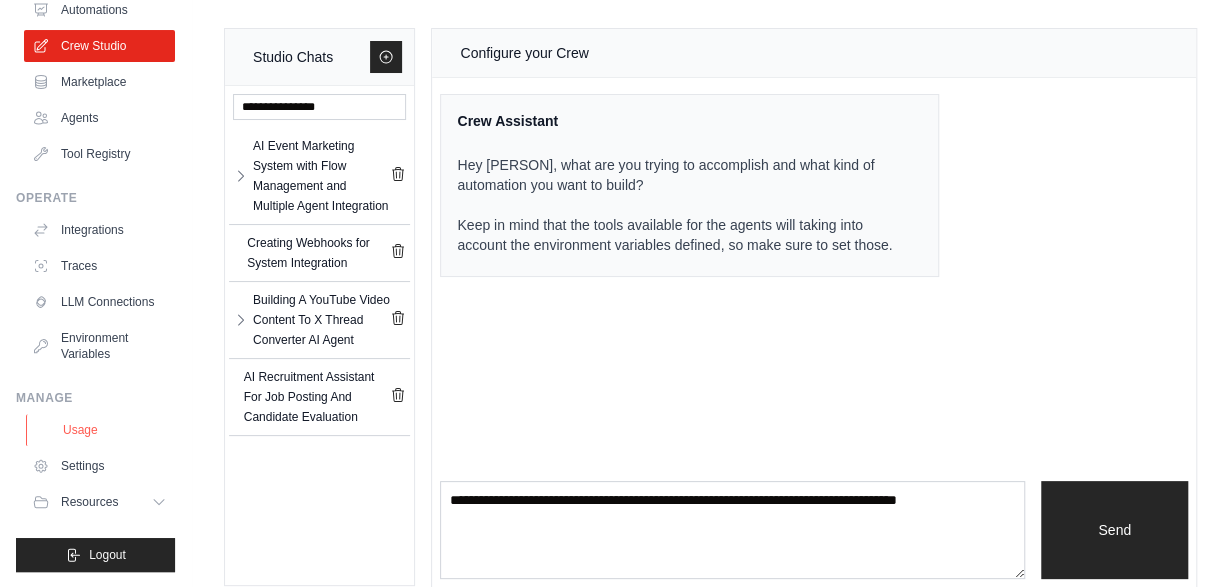 click on "Usage" at bounding box center (101, 430) 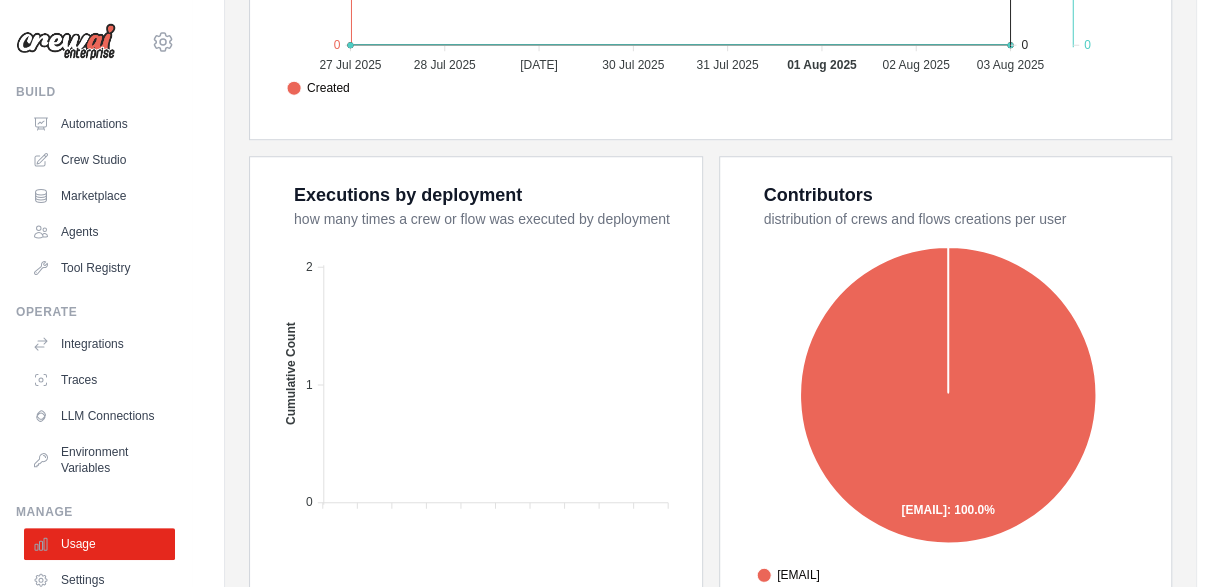 scroll, scrollTop: 859, scrollLeft: 0, axis: vertical 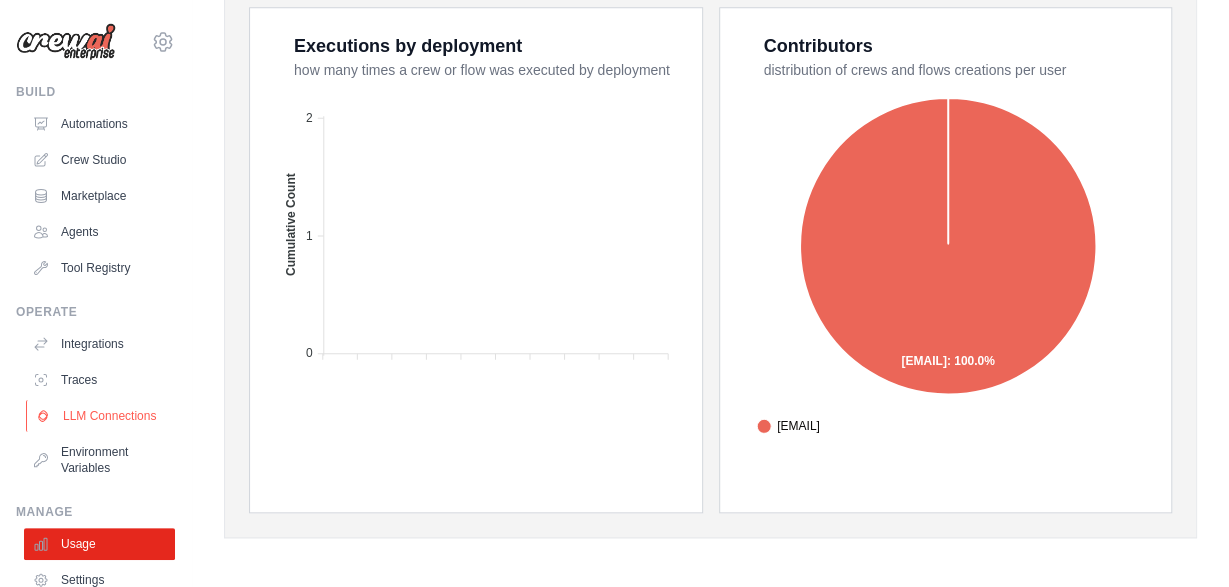 click on "LLM Connections" at bounding box center (101, 416) 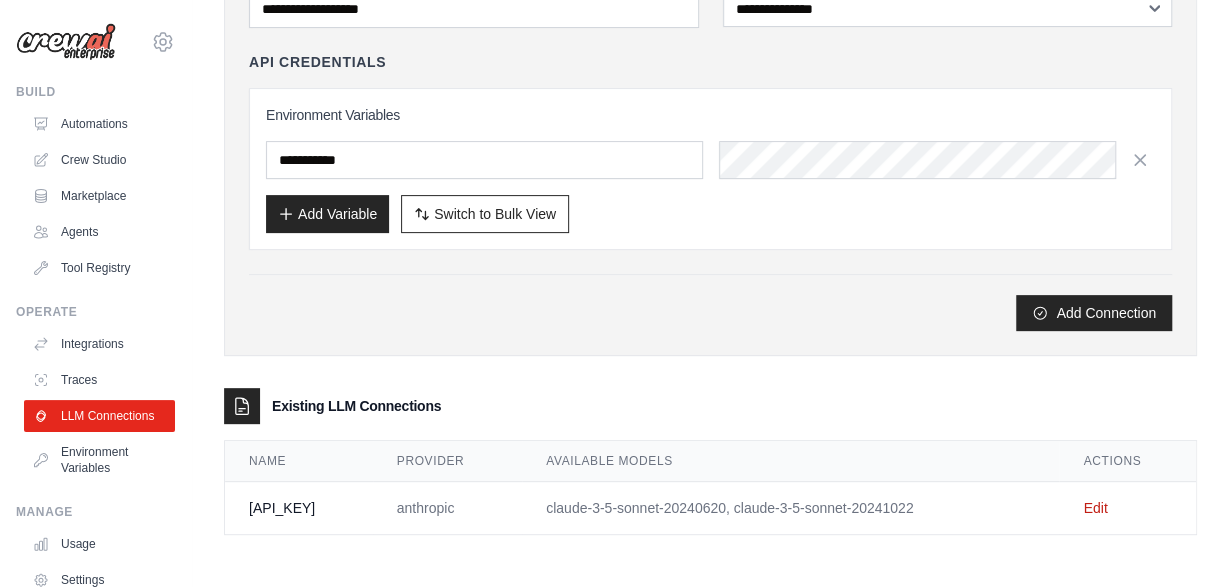 scroll, scrollTop: 0, scrollLeft: 0, axis: both 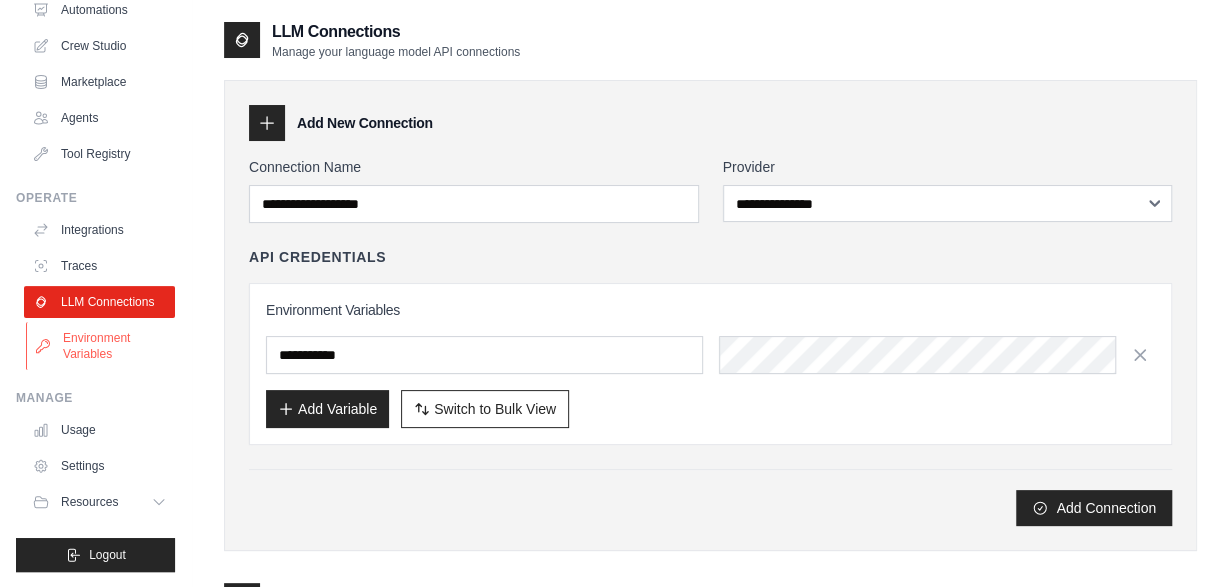 click on "Environment Variables" at bounding box center [101, 346] 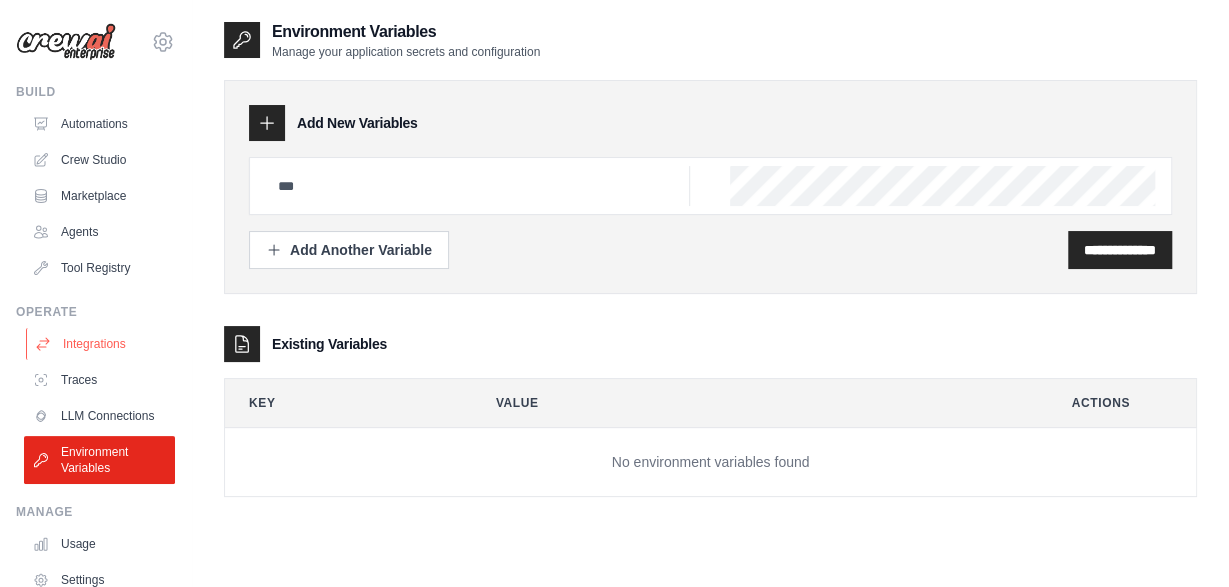 click on "Integrations" at bounding box center (101, 344) 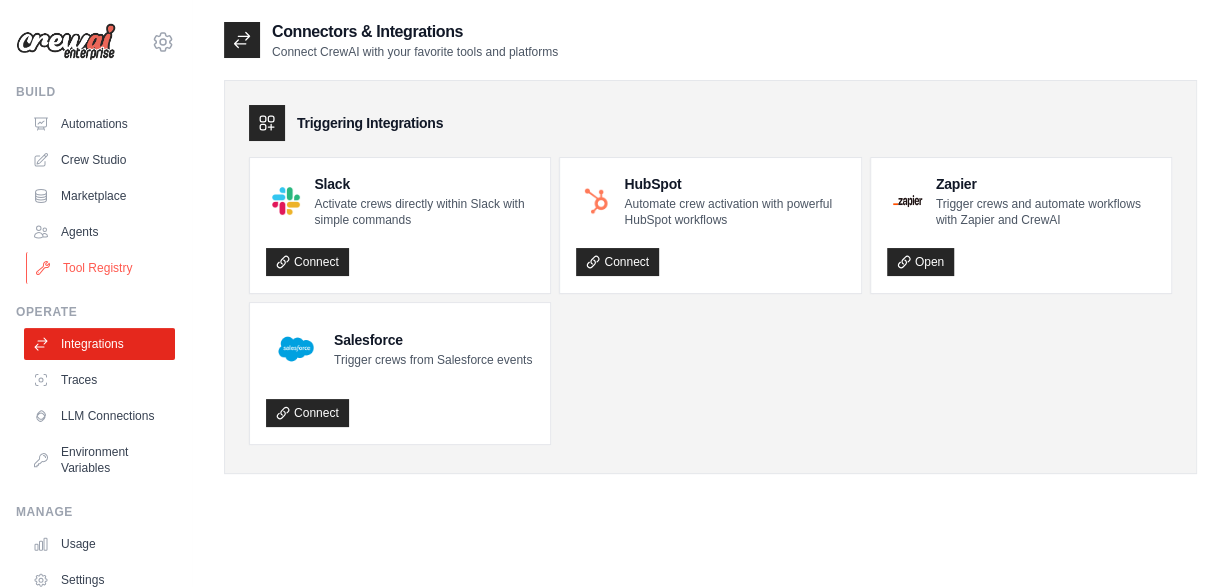 scroll, scrollTop: 114, scrollLeft: 0, axis: vertical 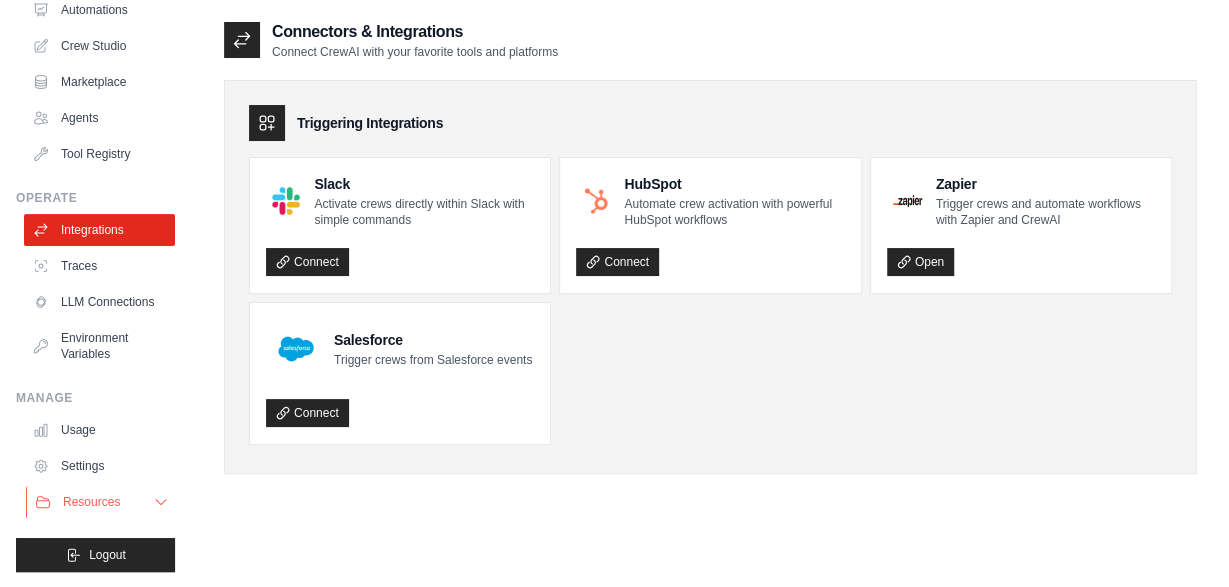 click 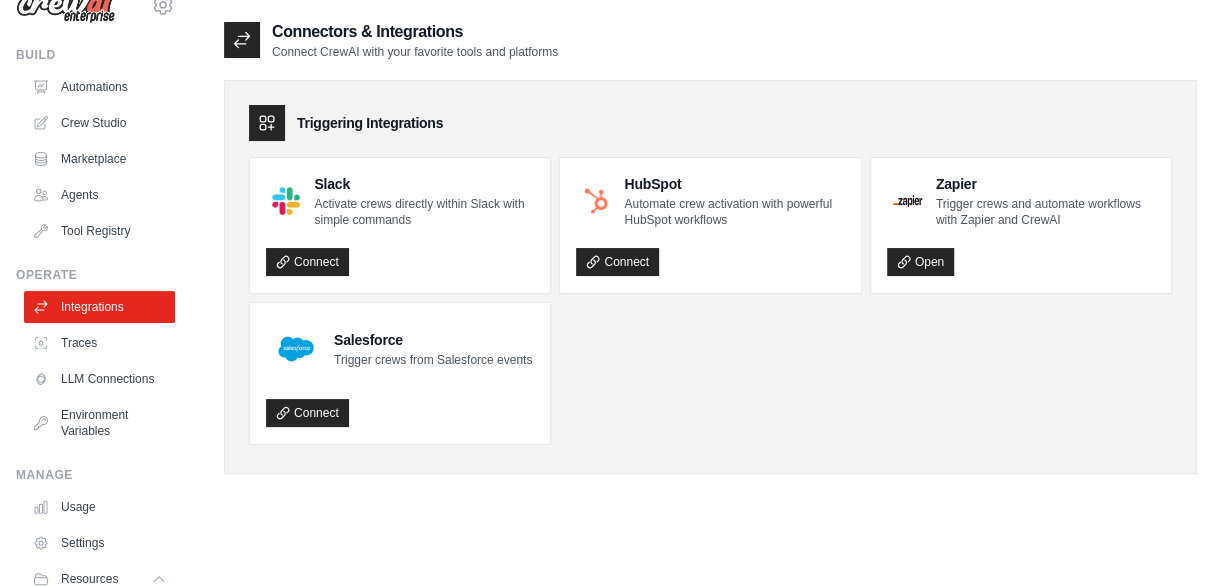 scroll, scrollTop: 0, scrollLeft: 0, axis: both 